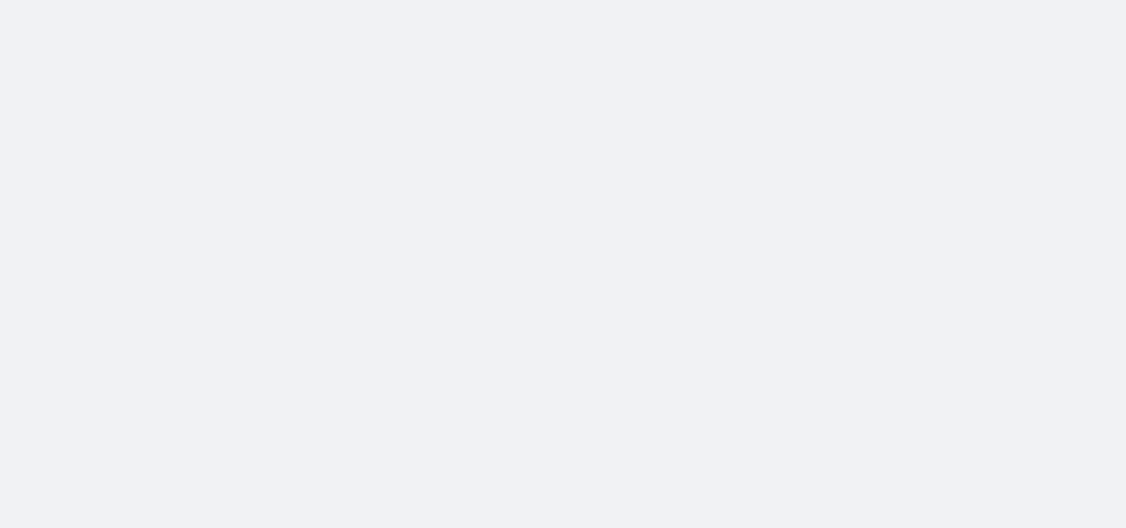 scroll, scrollTop: 0, scrollLeft: 0, axis: both 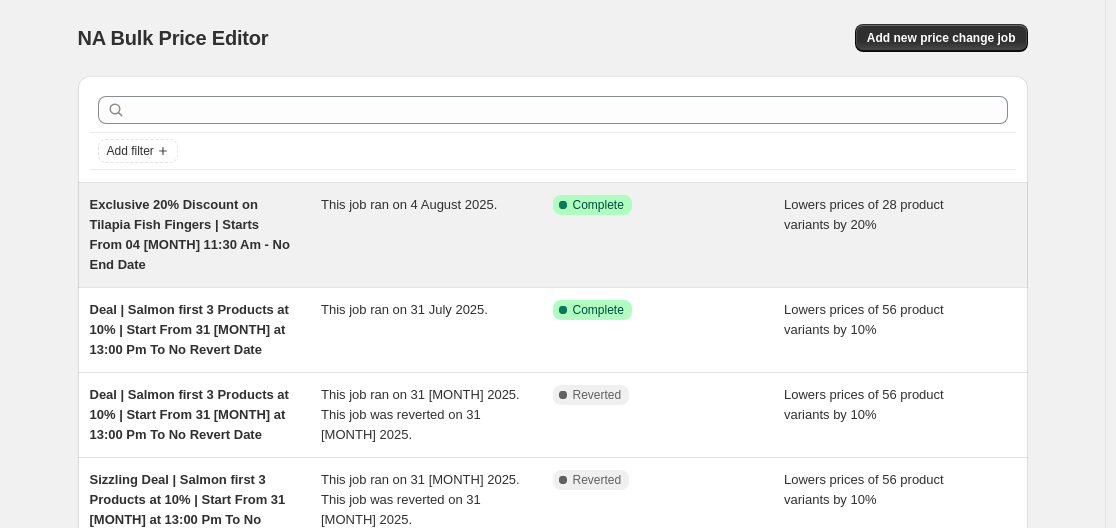 click on "Exclusive 20% Discount on Tilapia Fish Fingers | Starts From 04 [MONTH] 11:30 Am - No End Date" at bounding box center [190, 234] 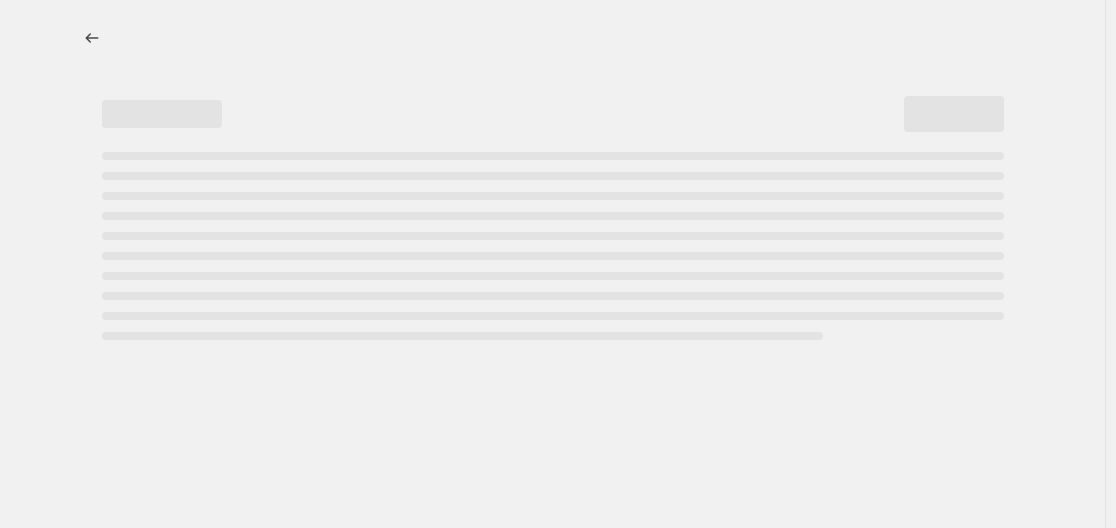 select on "percentage" 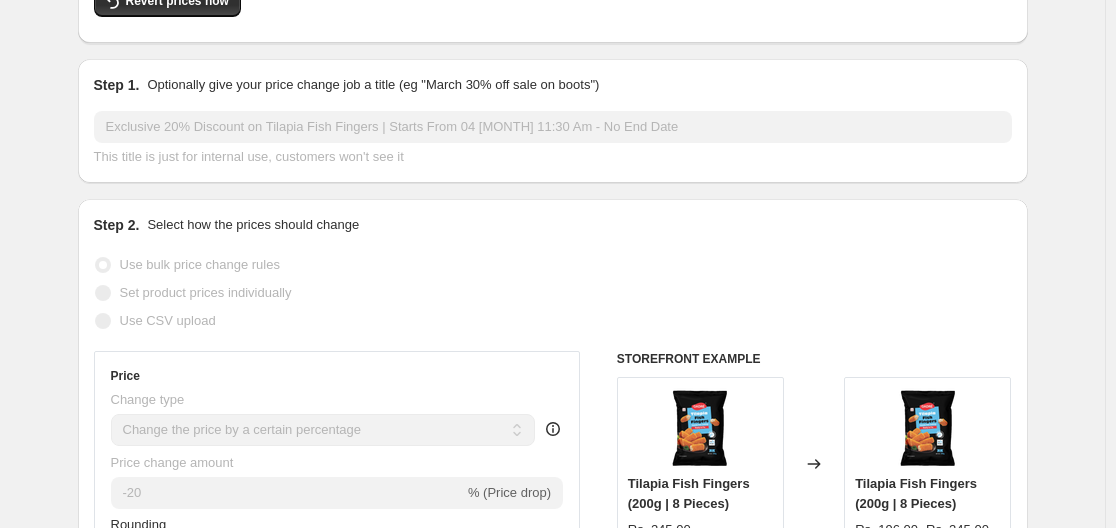scroll, scrollTop: 0, scrollLeft: 0, axis: both 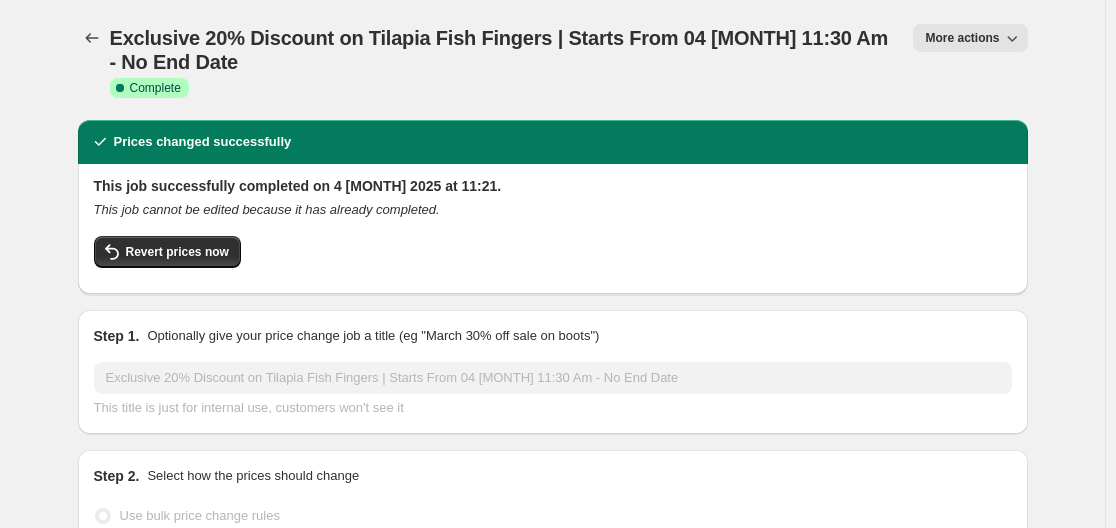 click 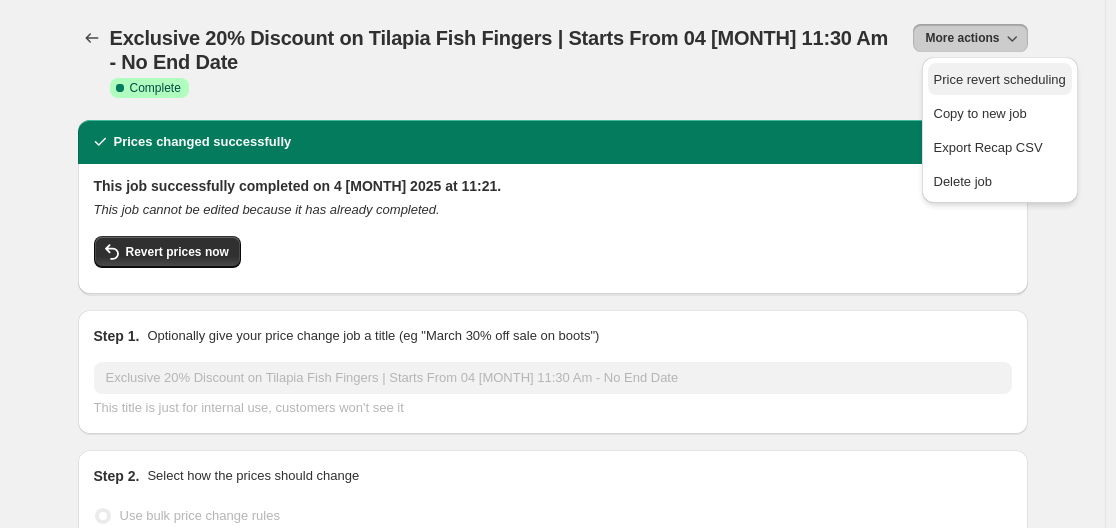 click on "Price revert scheduling" at bounding box center [1000, 79] 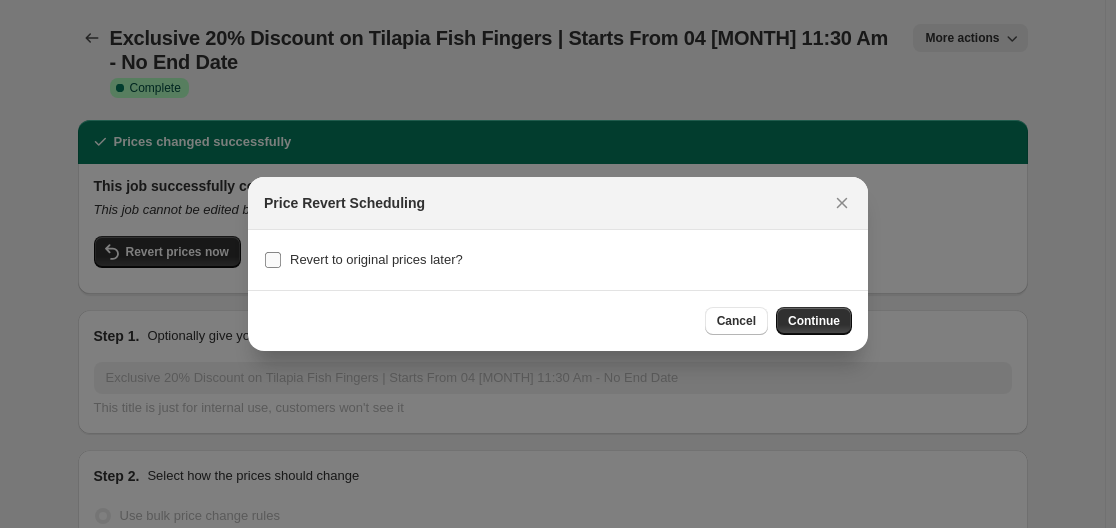 click on "Revert to original prices later?" at bounding box center [376, 259] 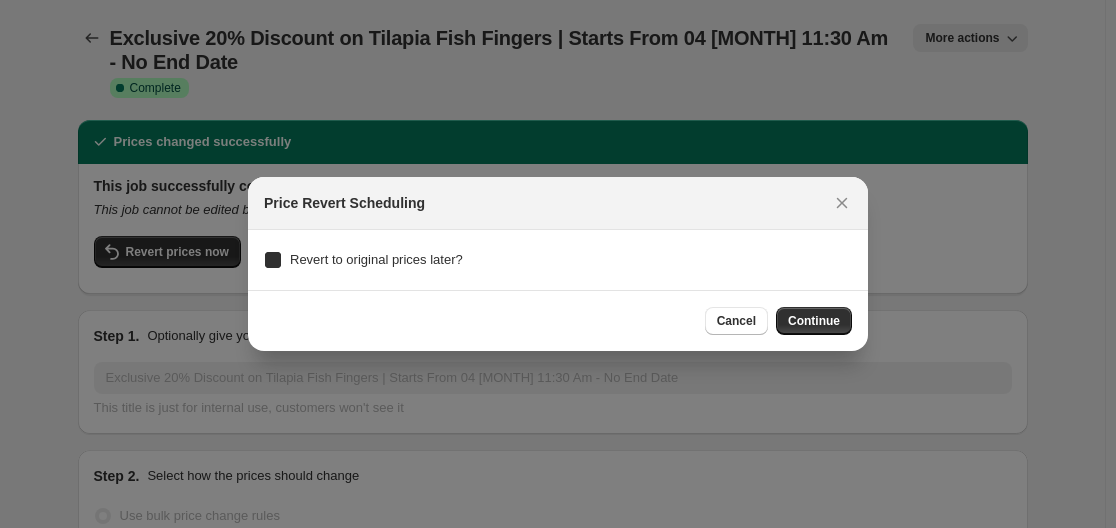 checkbox on "true" 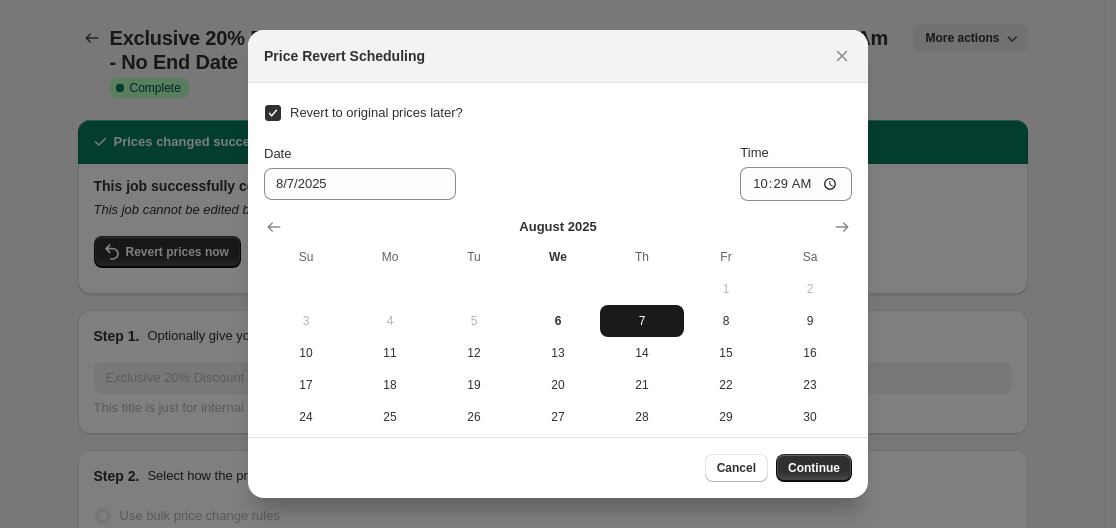 click on "7" at bounding box center (642, 321) 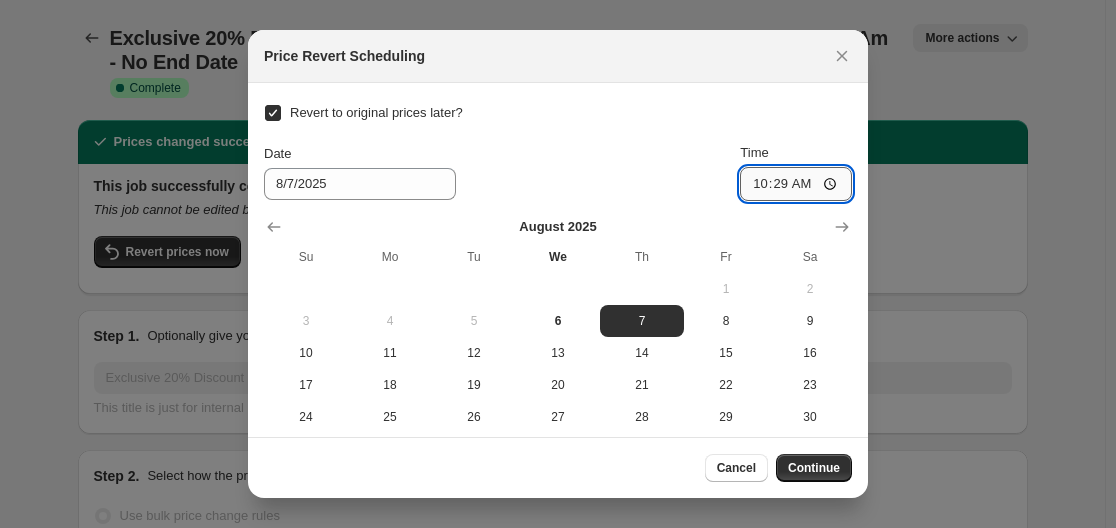 click on "10:29" at bounding box center [796, 184] 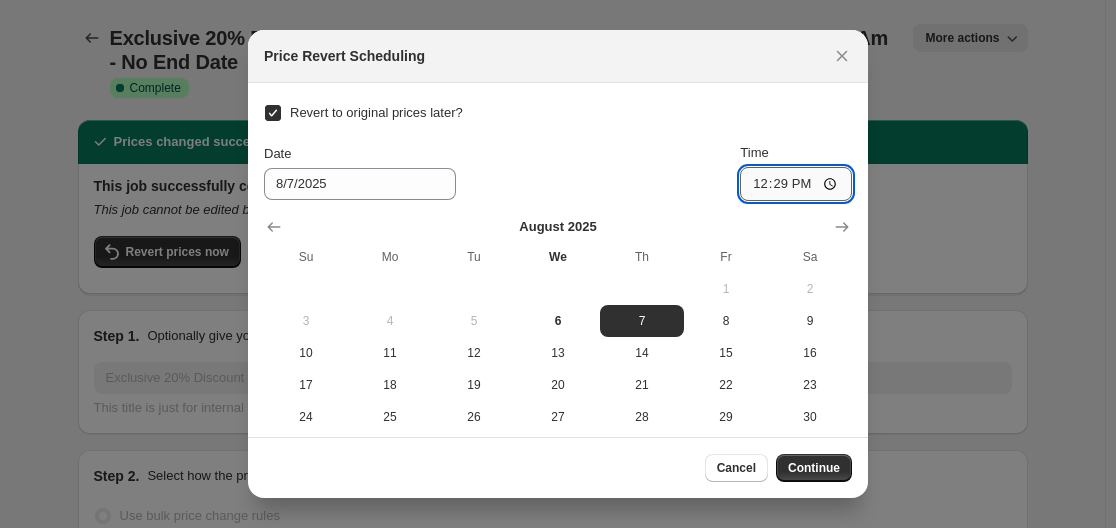 click on "12:29" at bounding box center (796, 184) 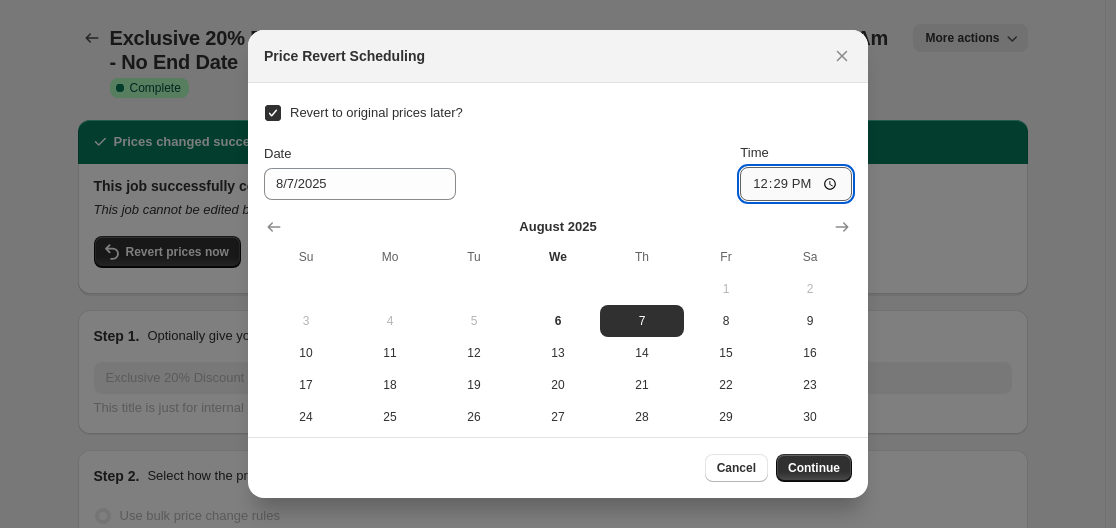 click on "12:29" at bounding box center [796, 184] 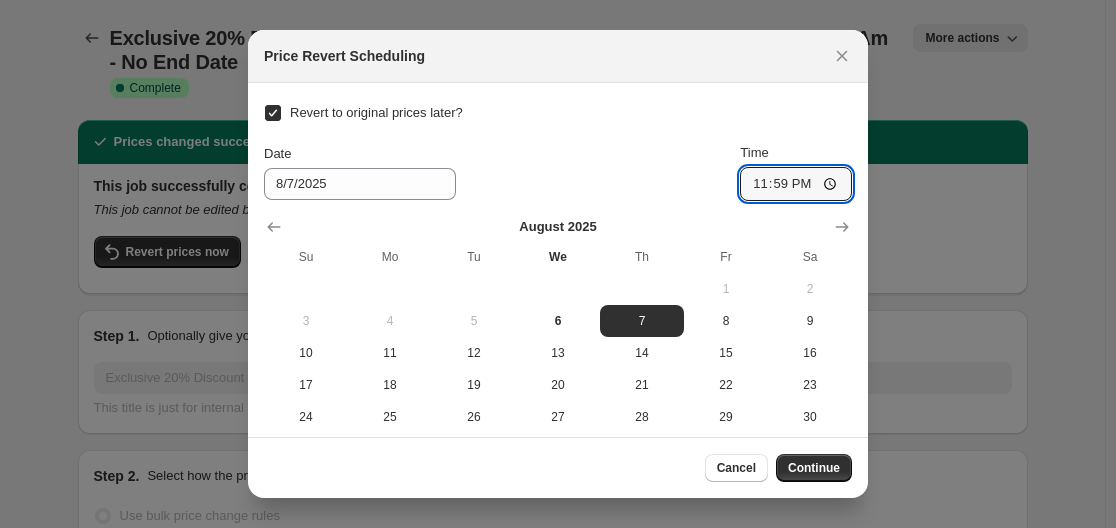 type on "23:59" 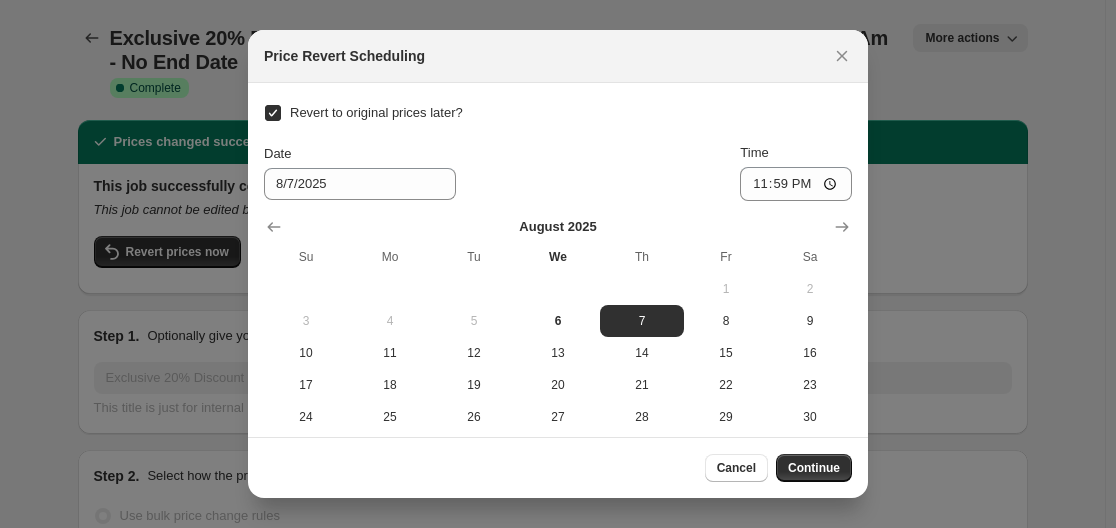 click on "Revert to original prices later? Date 8/7/2025 Time 23:59 [MONTH]   2025 Su Mo Tu We Th Fr Sa 1 2 3 4 5 6 7 8 9 10 11 12 13 14 15 16 17 18 19 20 21 22 23 24 25 26 27 28 29 30 31" at bounding box center (558, 282) 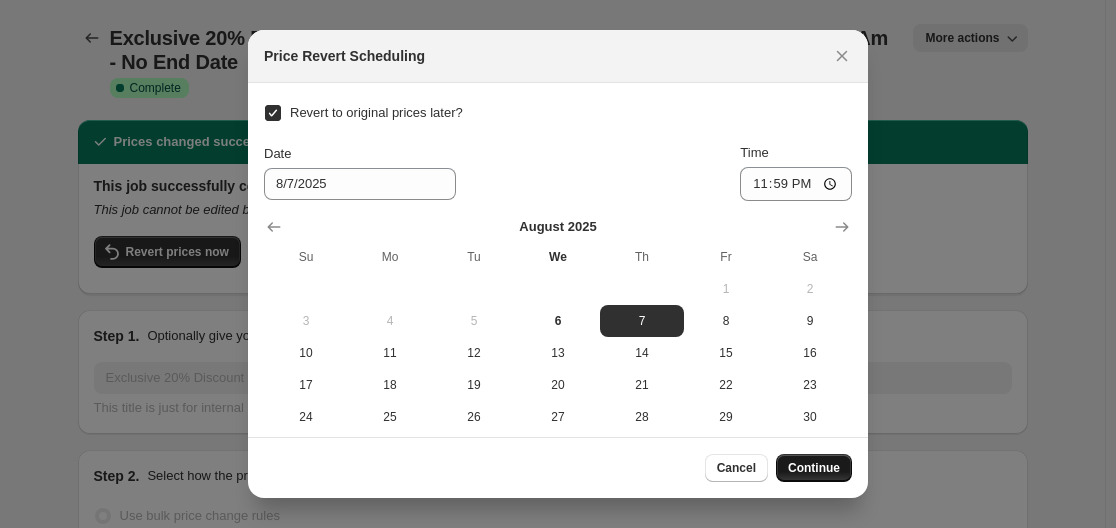 click on "Continue" at bounding box center [814, 468] 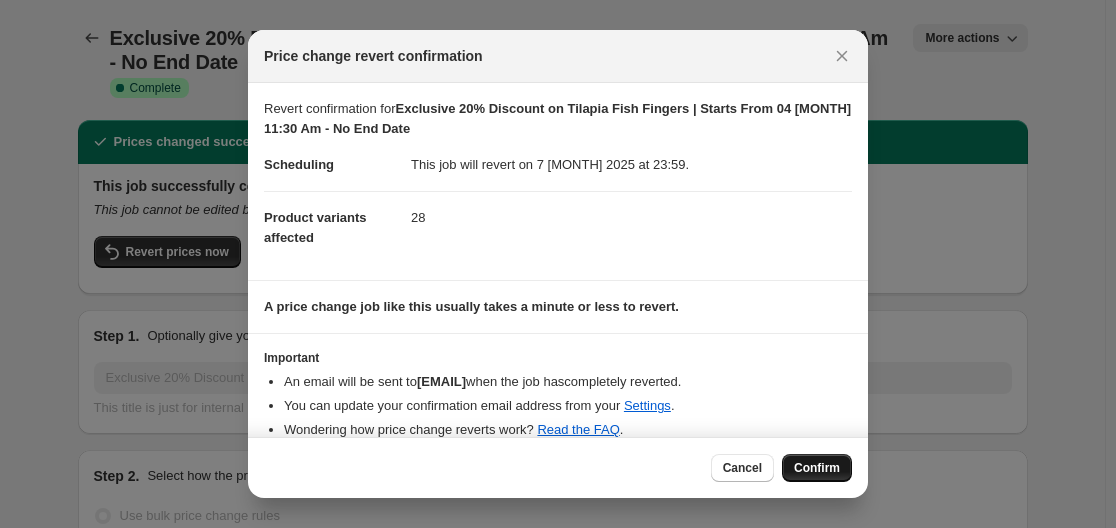 click on "Confirm" at bounding box center [817, 468] 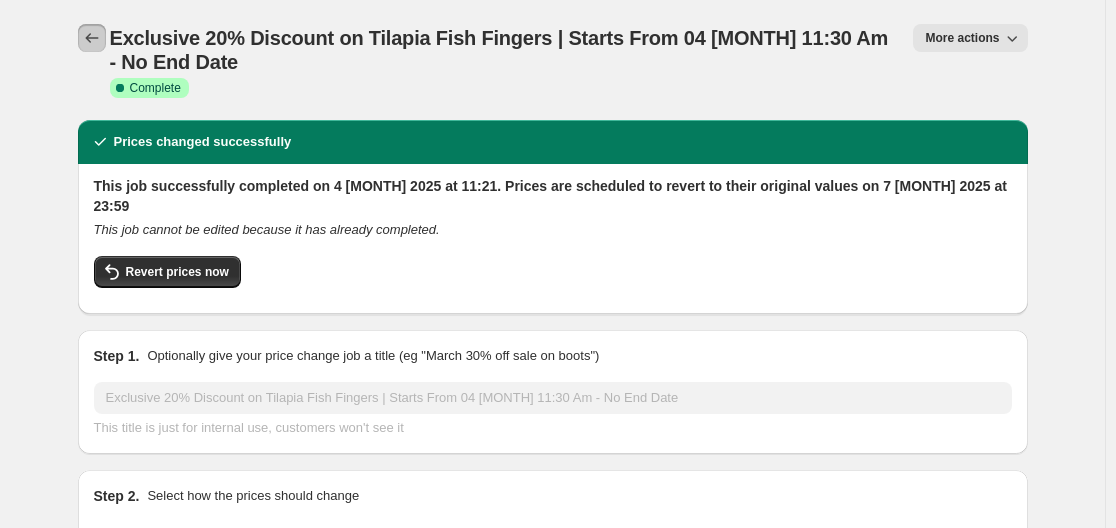 click 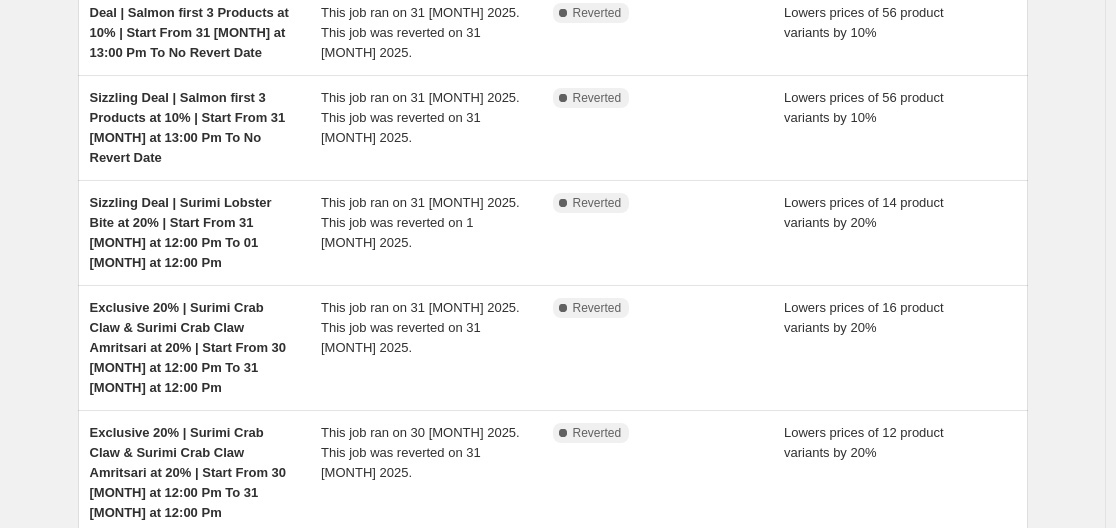 scroll, scrollTop: 400, scrollLeft: 0, axis: vertical 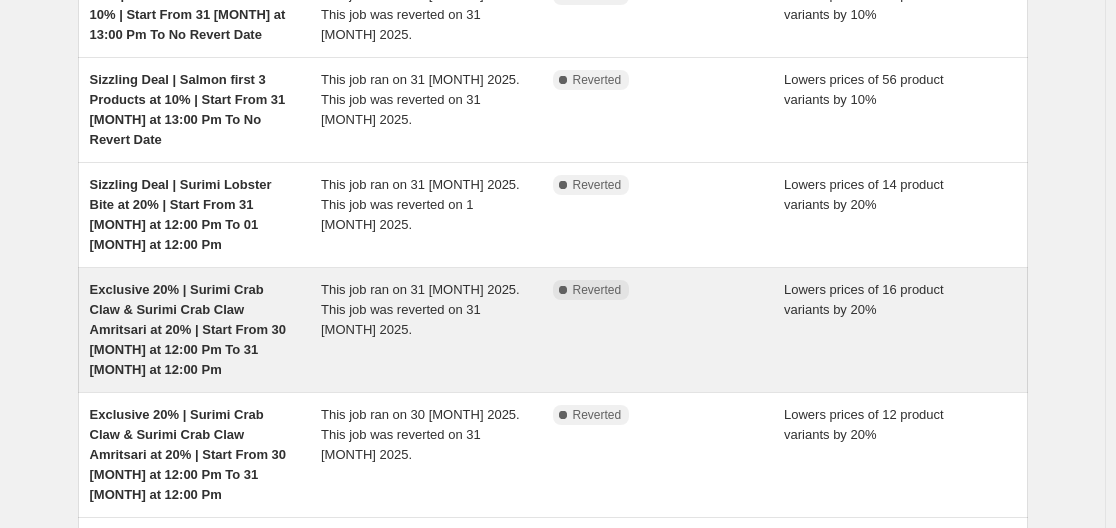 click on "Exclusive 20% | Surimi Crab Claw & Surimi Crab Claw Amritsari at 20% | Start From 30 [MONTH] at 12:00 Pm To 31 [MONTH] at 12:00 Pm" at bounding box center (188, 329) 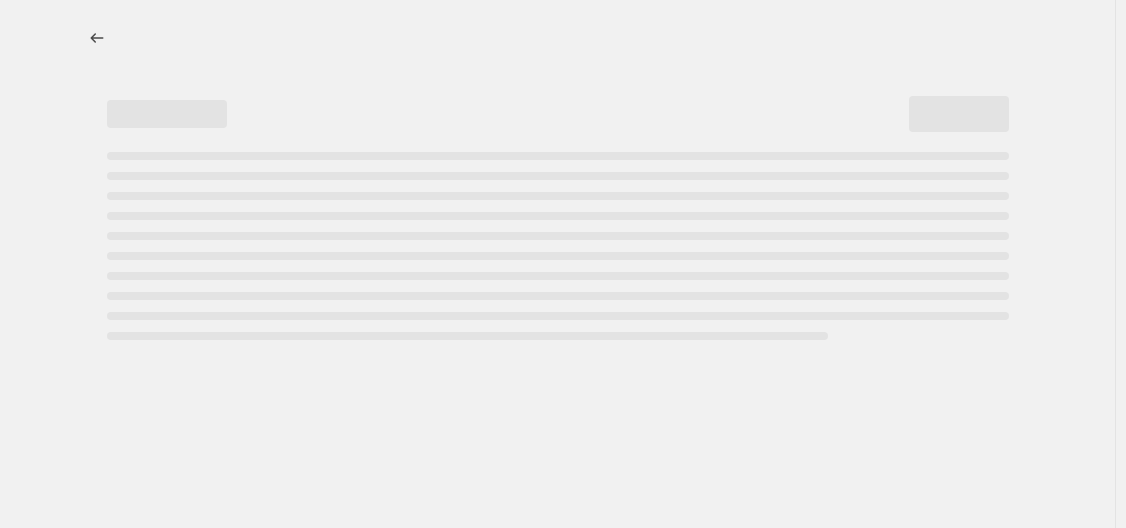 select on "percentage" 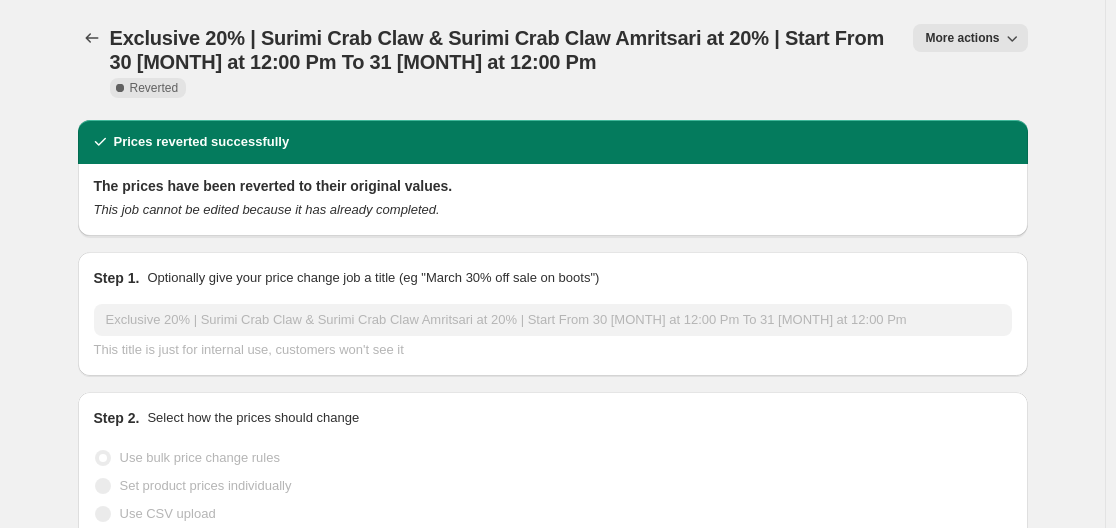 click on "More actions" at bounding box center [970, 38] 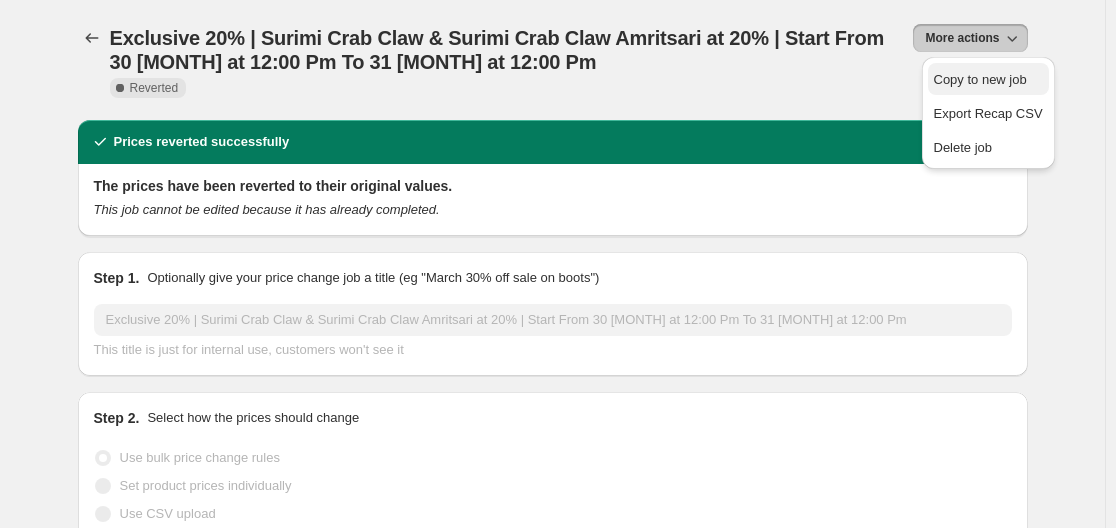 click on "Copy to new job" at bounding box center (988, 80) 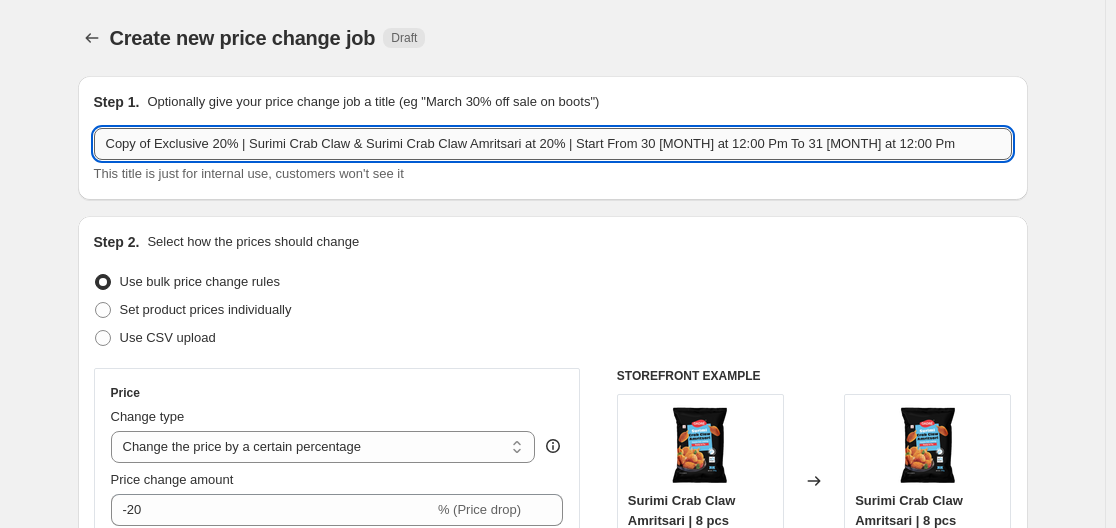 click on "Copy of Exclusive 20% | Surimi Crab Claw & Surimi Crab Claw Amritsari at 20% | Start From 30 [MONTH] at 12:00 Pm To 31 [MONTH] at 12:00 Pm" at bounding box center [553, 144] 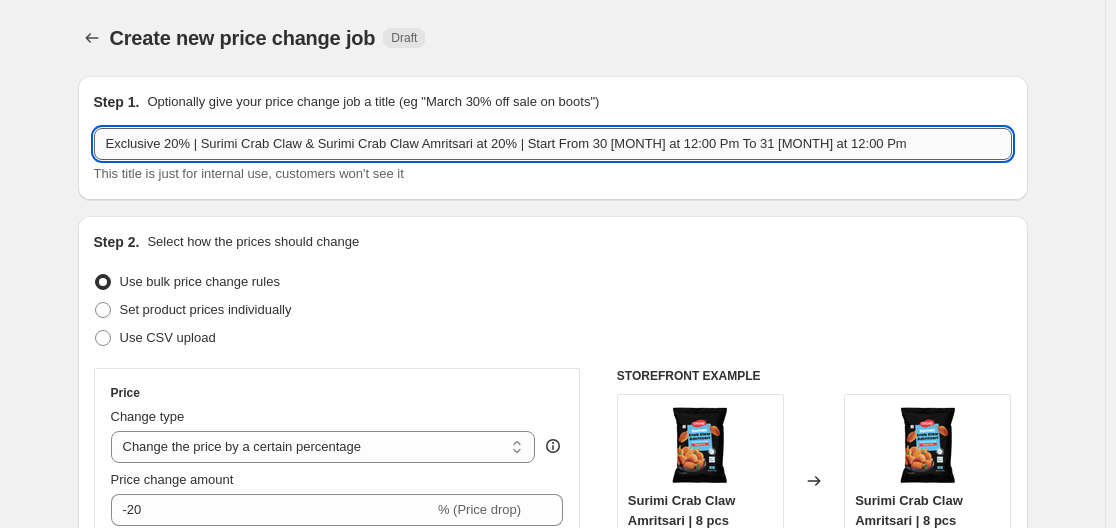 drag, startPoint x: 585, startPoint y: 141, endPoint x: 621, endPoint y: 145, distance: 36.221542 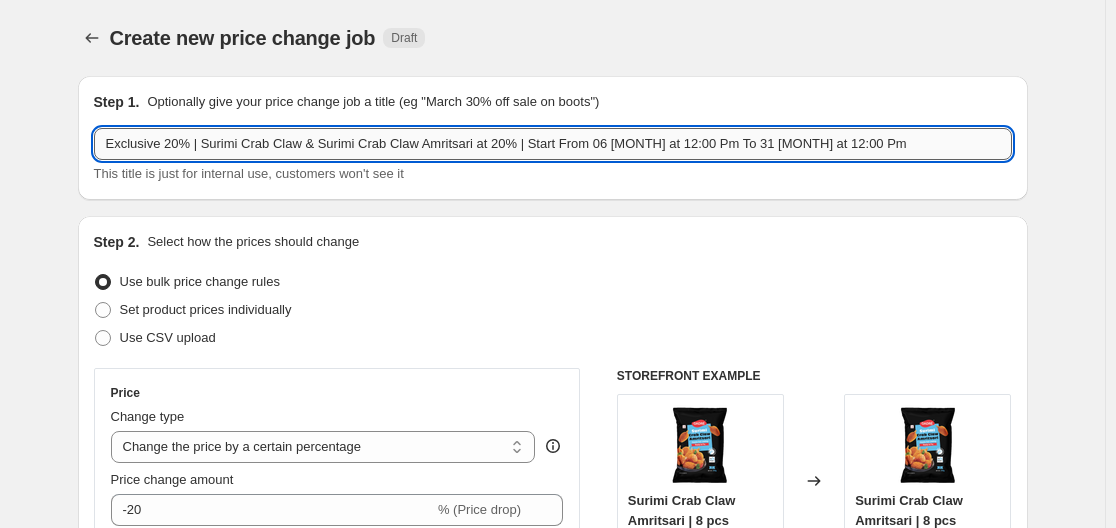 click on "Exclusive 20% | Surimi Crab Claw & Surimi Crab Claw Amritsari at 20% | Start From 06 [MONTH] at 12:00 Pm To 31 [MONTH] at 12:00 Pm" at bounding box center (553, 144) 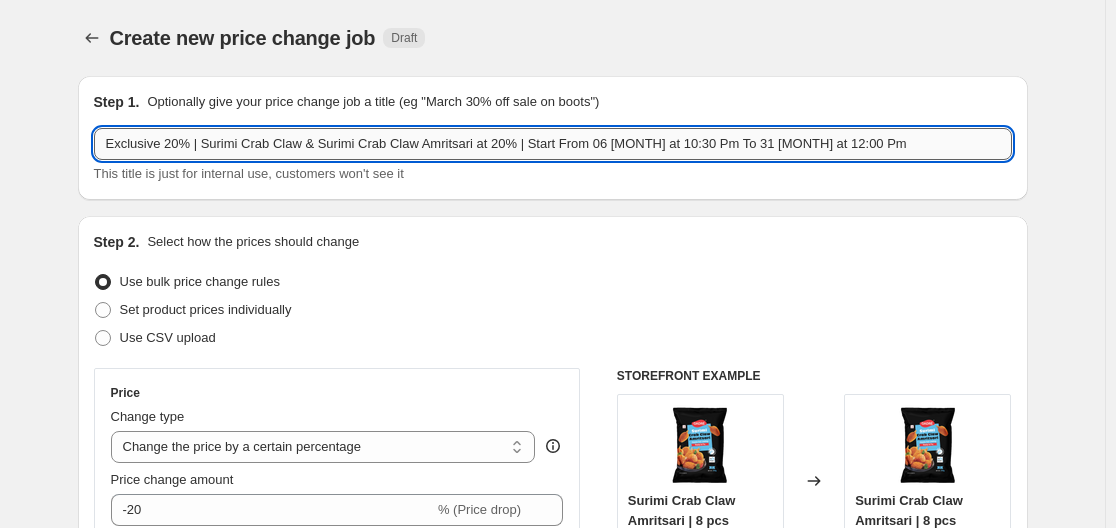 click on "Exclusive 20% | Surimi Crab Claw & Surimi Crab Claw Amritsari at 20% | Start From 06 [MONTH] at 10:30 Pm To 31 [MONTH] at 12:00 Pm" at bounding box center (553, 144) 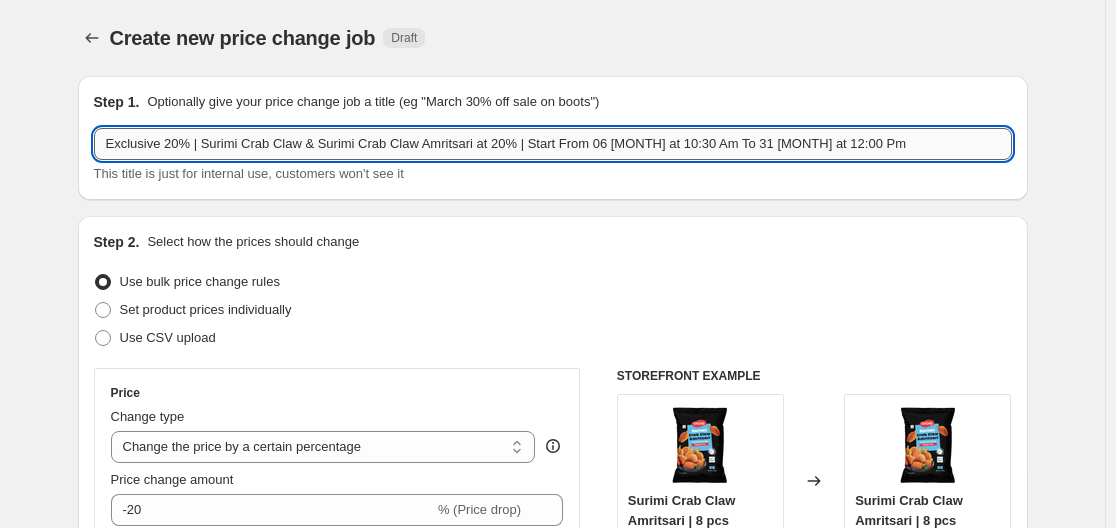 drag, startPoint x: 719, startPoint y: 148, endPoint x: 757, endPoint y: 150, distance: 38.052597 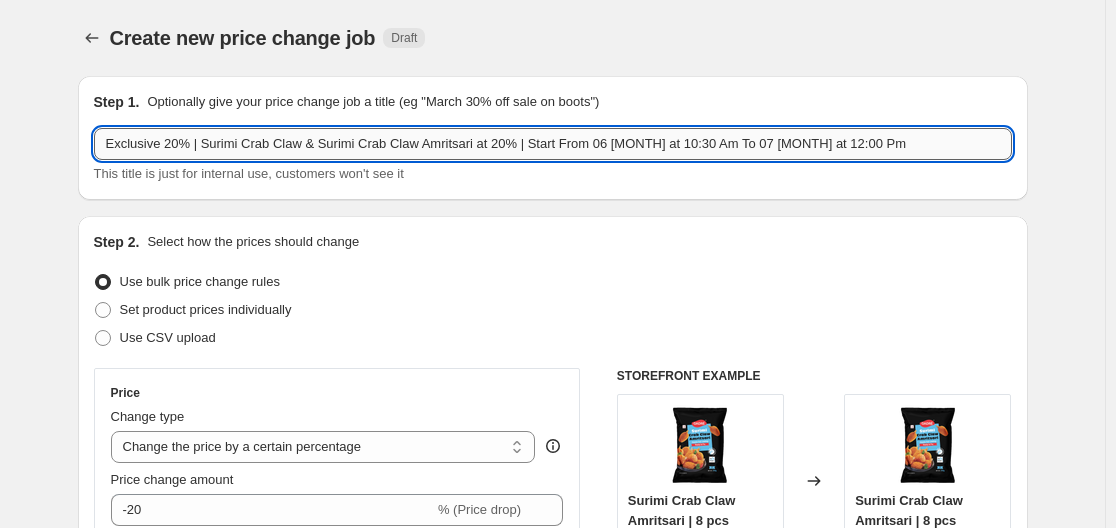 click on "Exclusive 20% | Surimi Crab Claw & Surimi Crab Claw Amritsari at 20% | Start From 06 [MONTH] at 10:30 Am To 07 [MONTH] at 12:00 Pm" at bounding box center (553, 144) 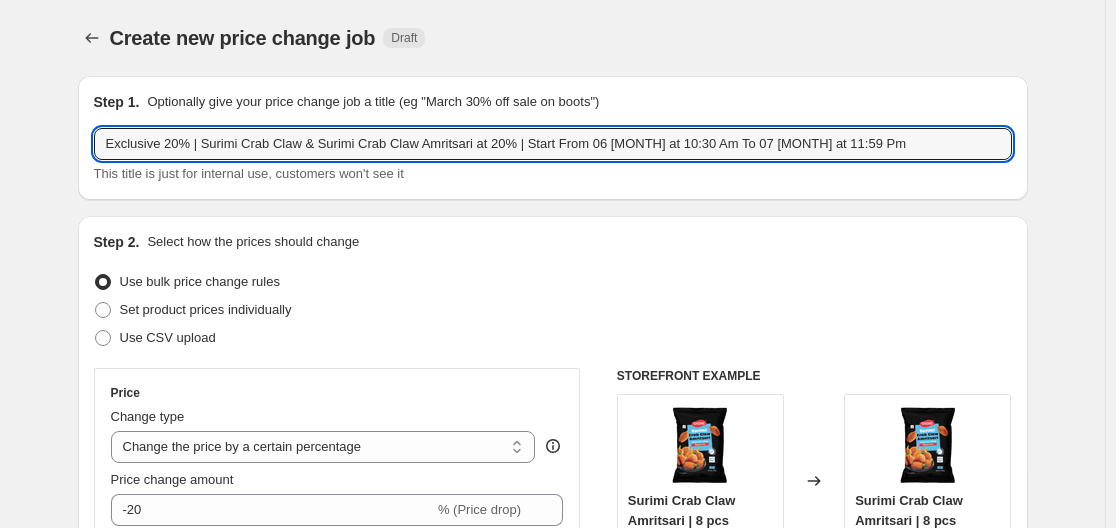 type on "Exclusive 20% | Surimi Crab Claw & Surimi Crab Claw Amritsari at 20% | Start From 06 [MONTH] at 10:30 Am To 07 [MONTH] at 11:59 Pm" 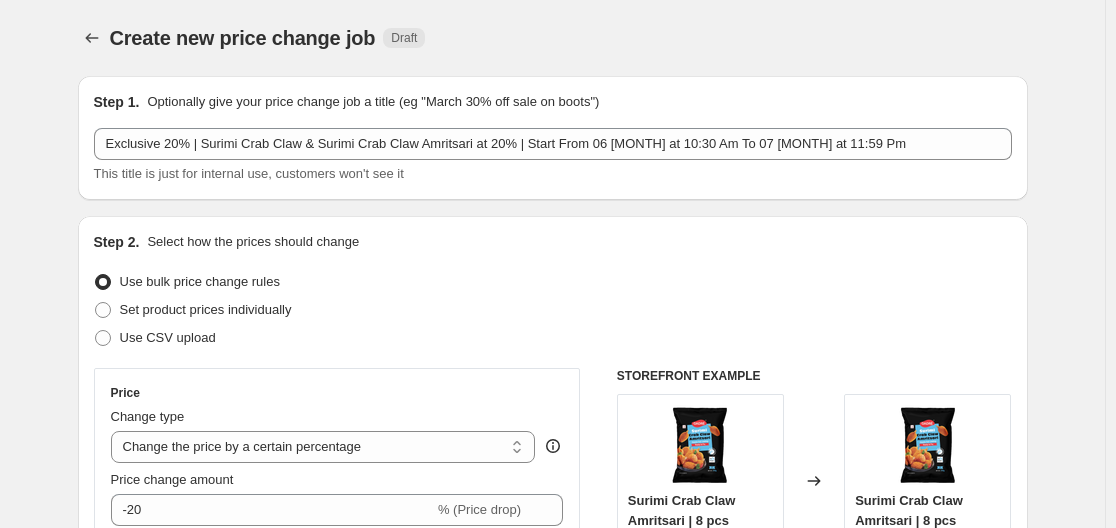 click on "Step 1. Optionally give your price change job a title (eg "March 30% off sale on boots") Exclusive 20% | Surimi Crab Claw & Surimi Crab Claw Amritsari at 20% | Start From 06 [MONTH] at 10:30 Am To 07 [MONTH] at 11:59 Pm This title is just for internal use, customers won't see it" at bounding box center [553, 138] 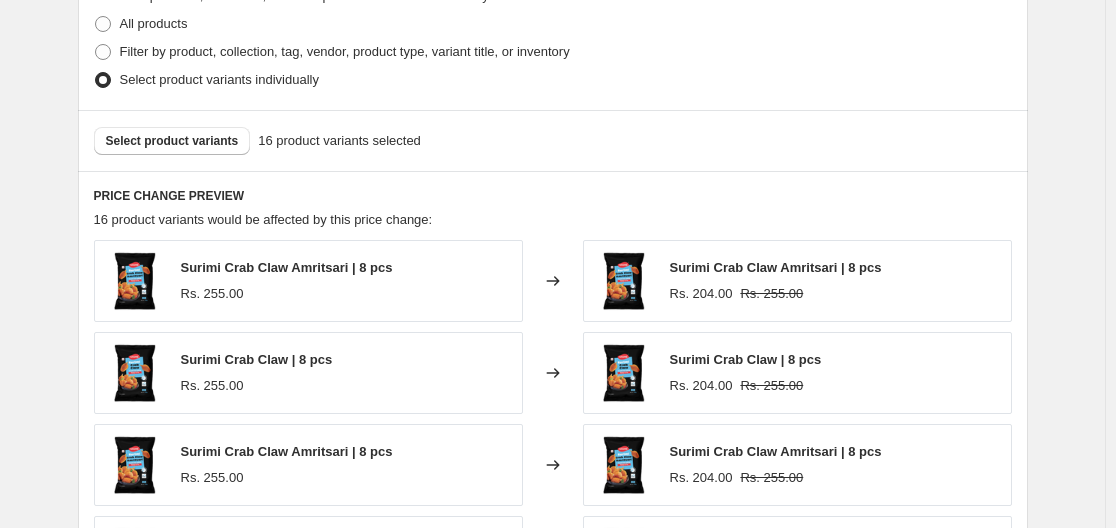 scroll, scrollTop: 1100, scrollLeft: 0, axis: vertical 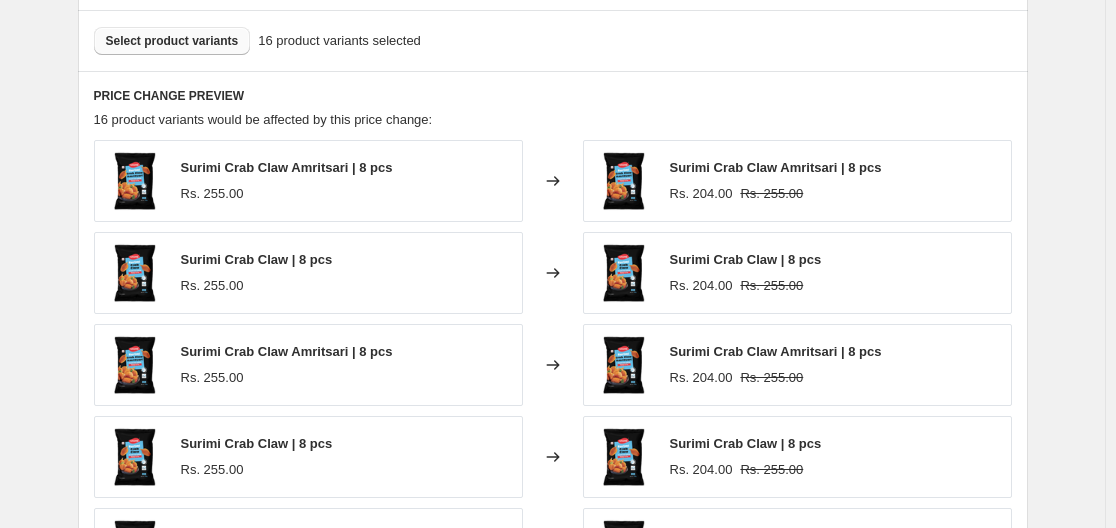 click on "Select product variants" at bounding box center [172, 41] 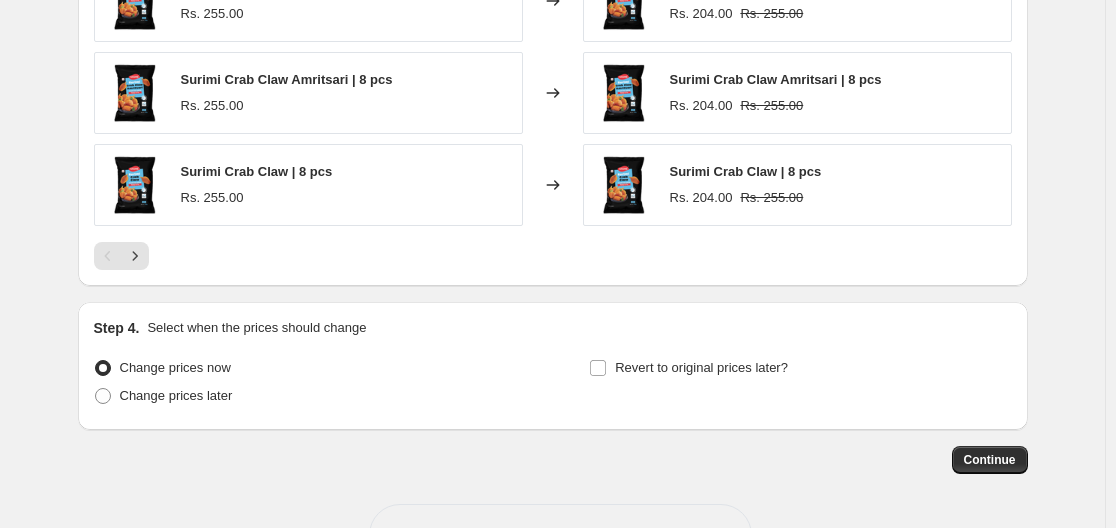 scroll, scrollTop: 1533, scrollLeft: 0, axis: vertical 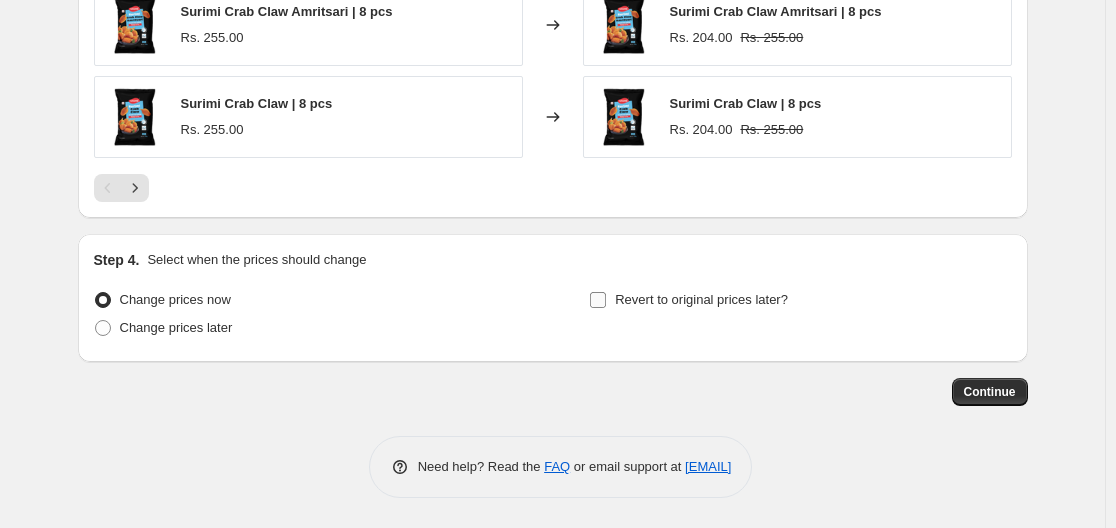 click on "Revert to original prices later?" at bounding box center (701, 299) 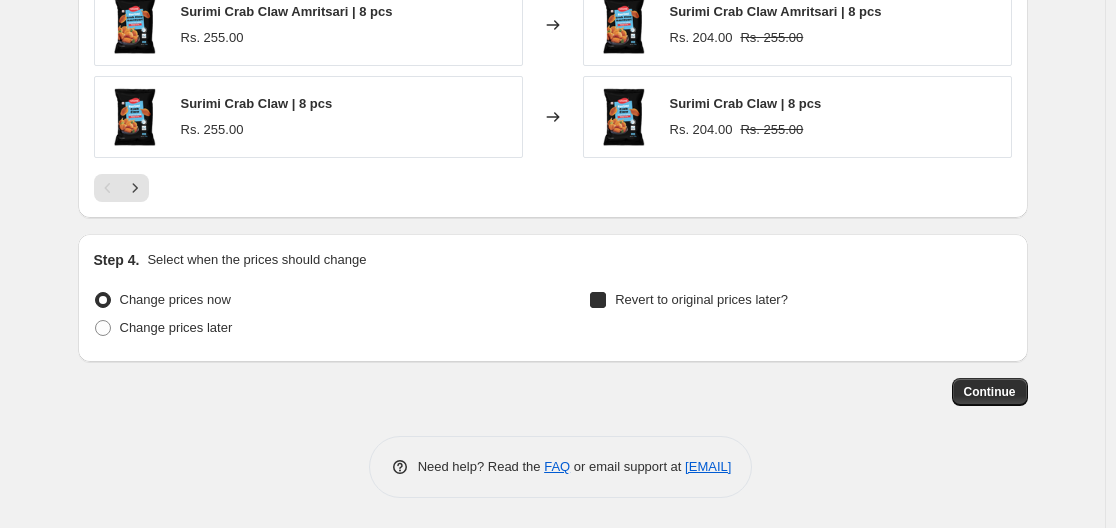 checkbox on "true" 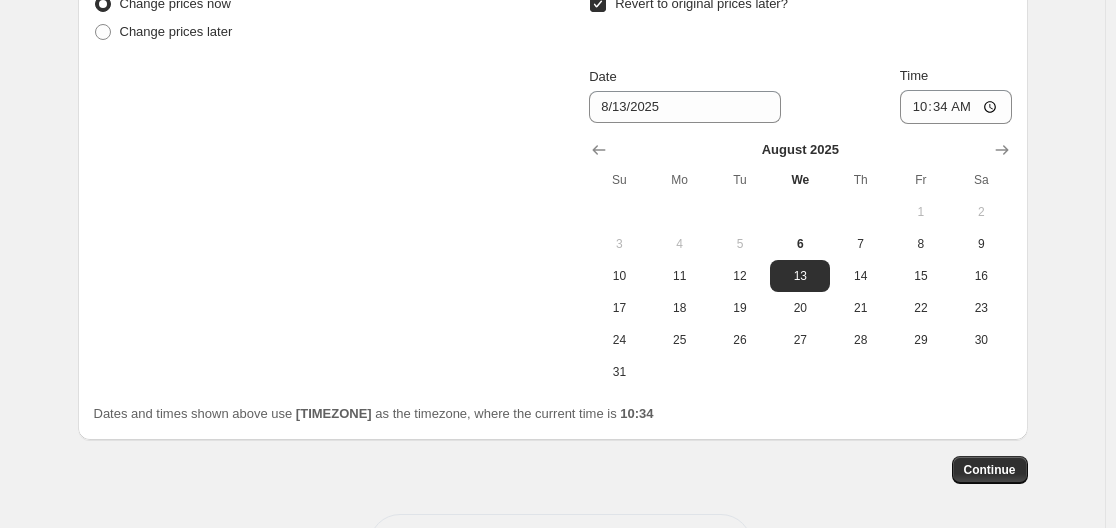 scroll, scrollTop: 1833, scrollLeft: 0, axis: vertical 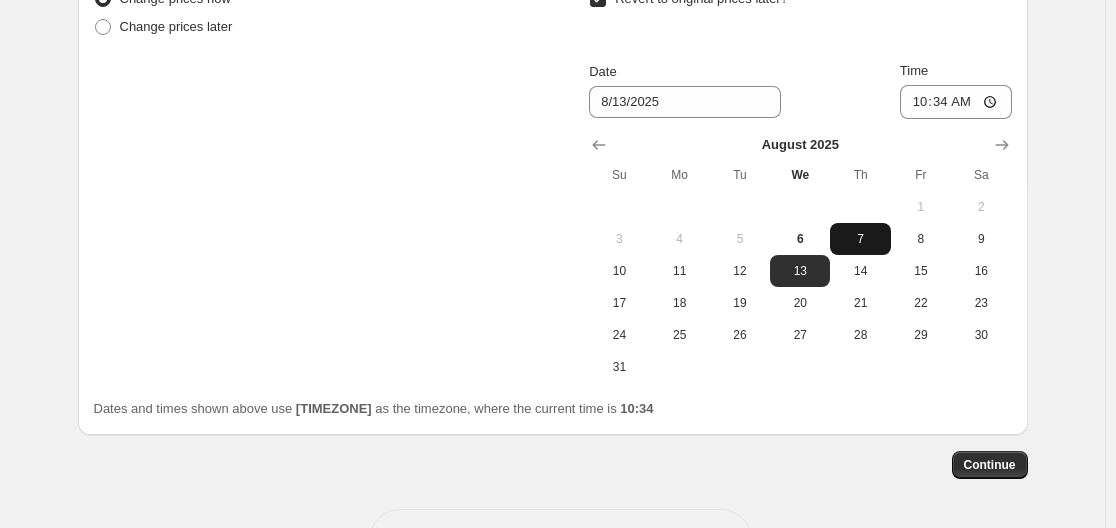 click on "7" at bounding box center [860, 239] 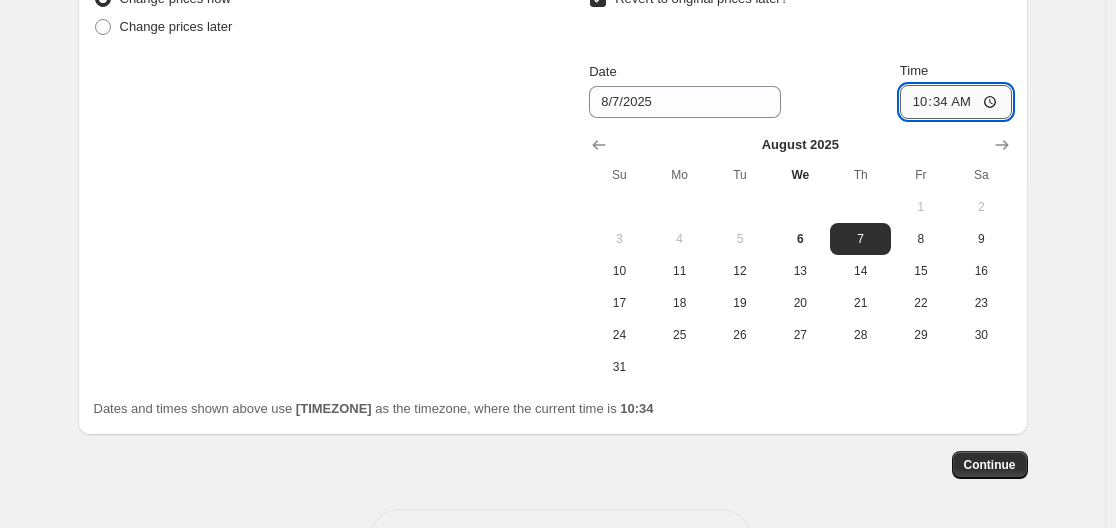 click on "10:34" at bounding box center (956, 102) 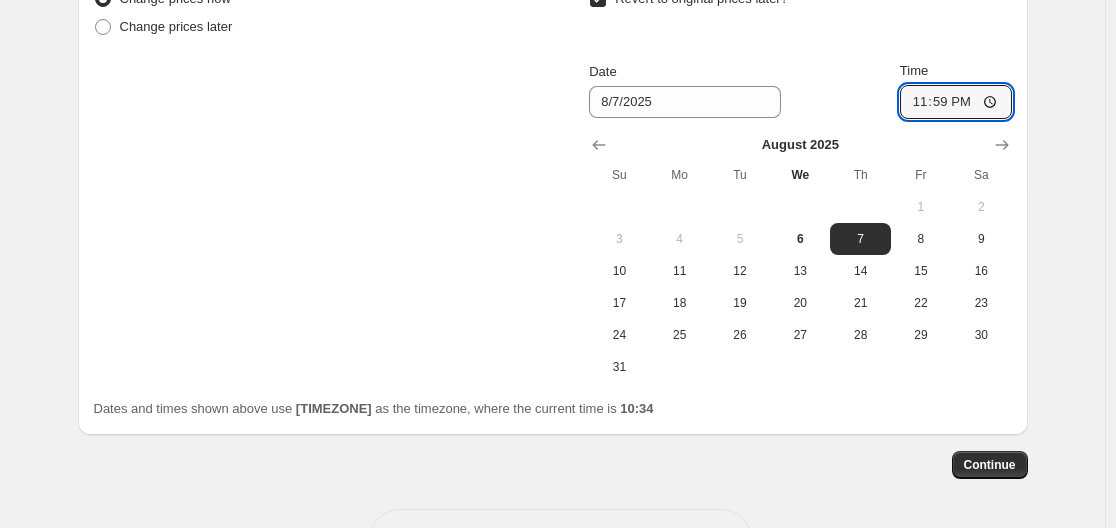 type on "23:59" 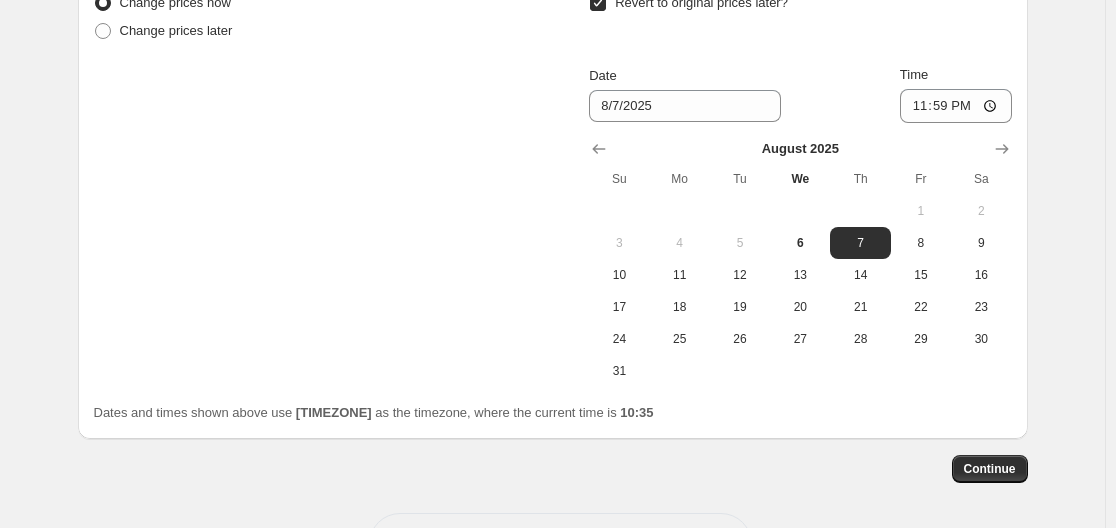scroll, scrollTop: 1807, scrollLeft: 0, axis: vertical 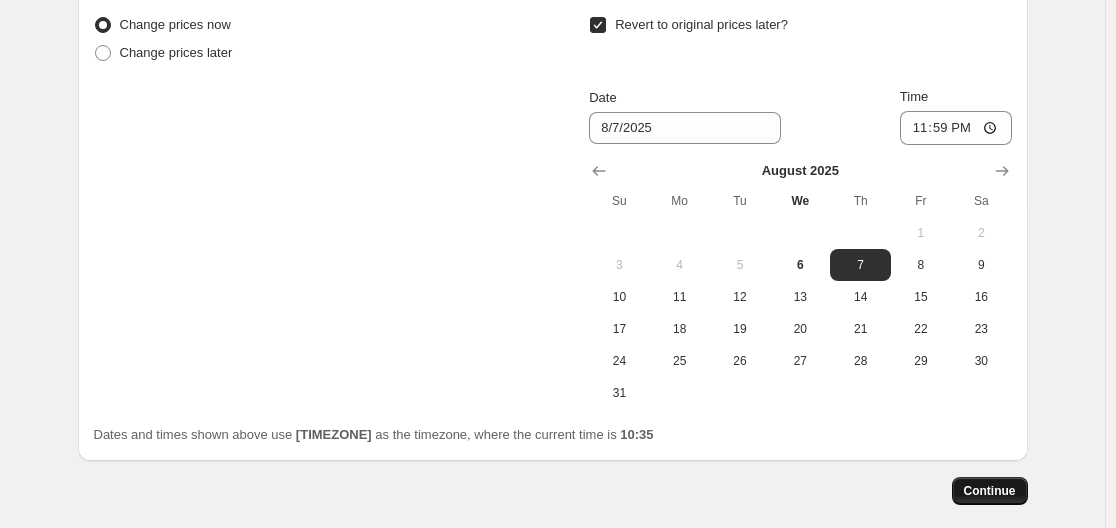 click on "Continue" at bounding box center [990, 491] 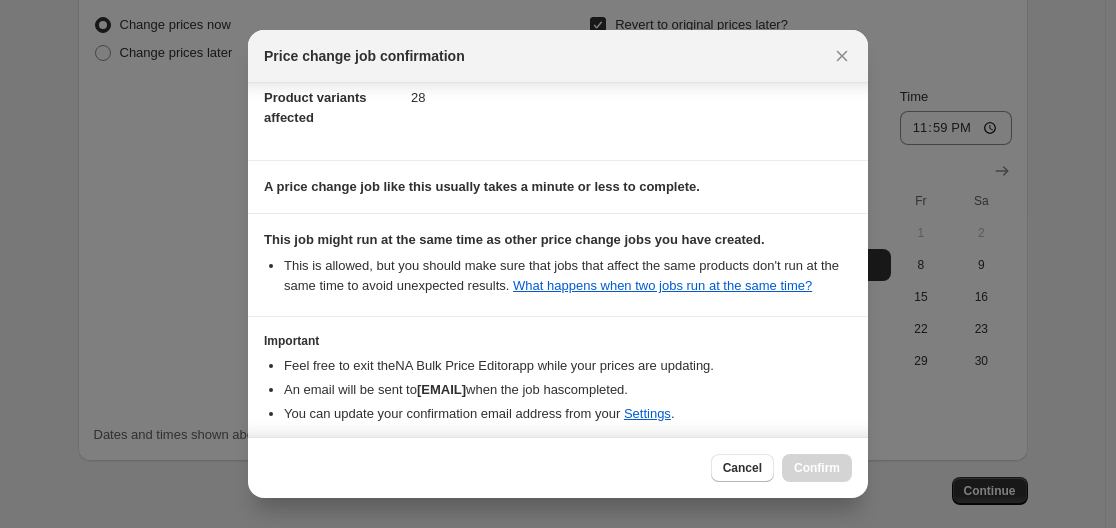 scroll, scrollTop: 354, scrollLeft: 0, axis: vertical 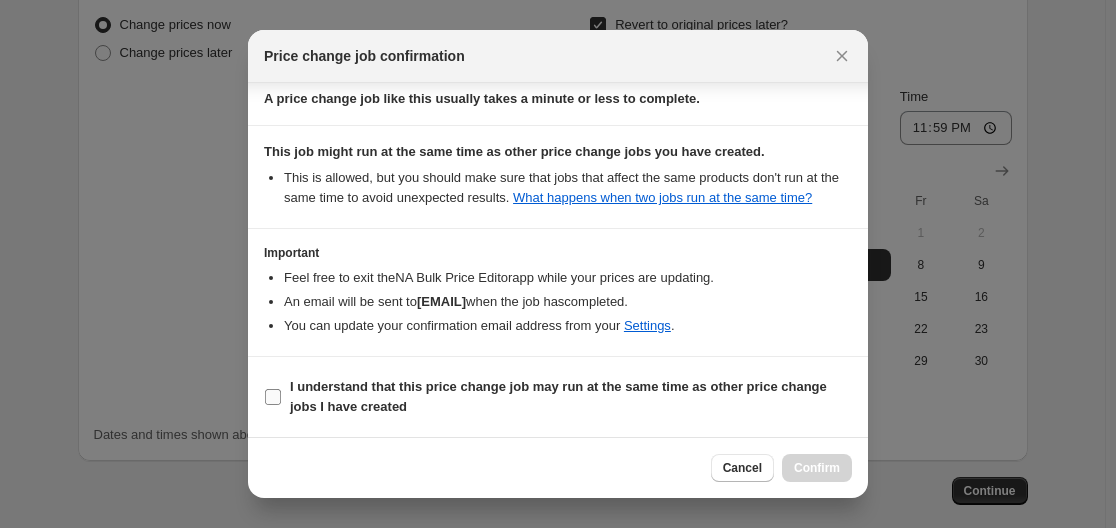 click on "I understand that this price change job may run at the same time as other price change jobs I have created" at bounding box center (558, 396) 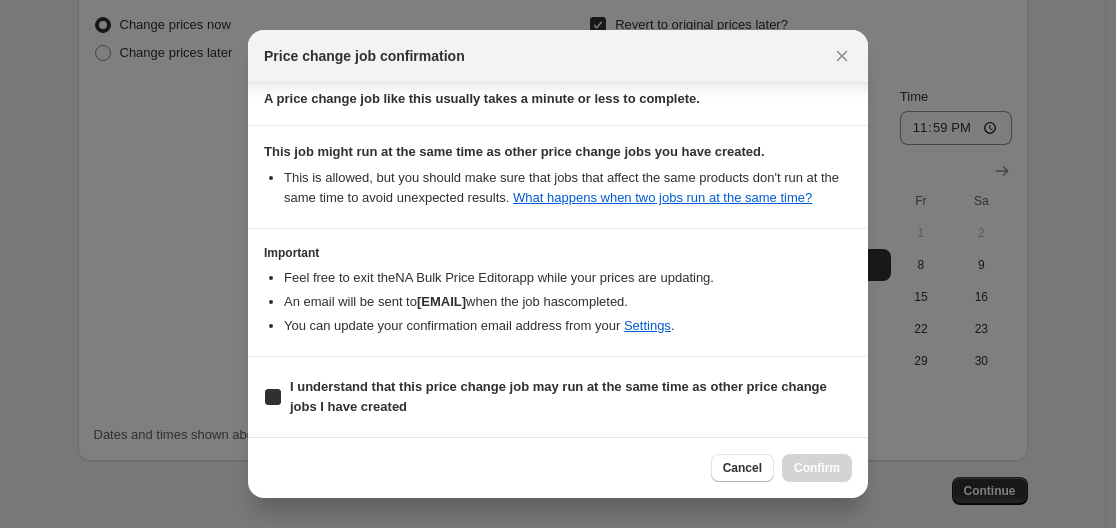 checkbox on "true" 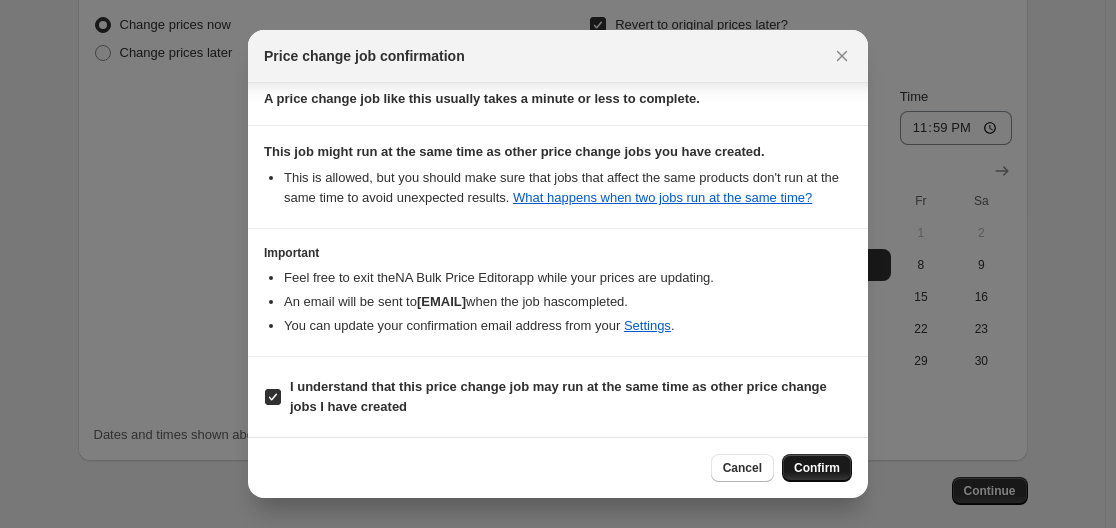 click on "Confirm" at bounding box center (817, 468) 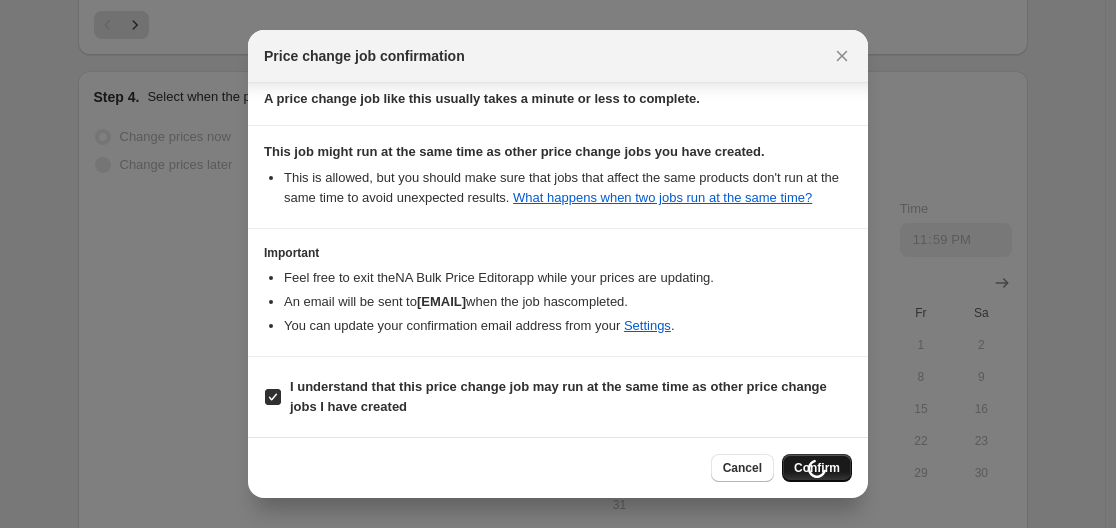 scroll, scrollTop: 1919, scrollLeft: 0, axis: vertical 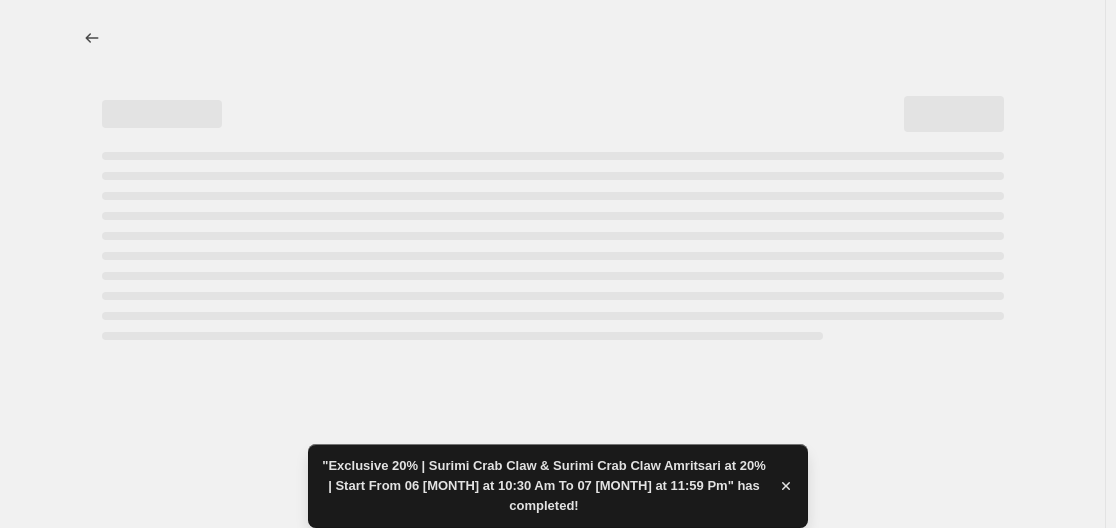 select on "percentage" 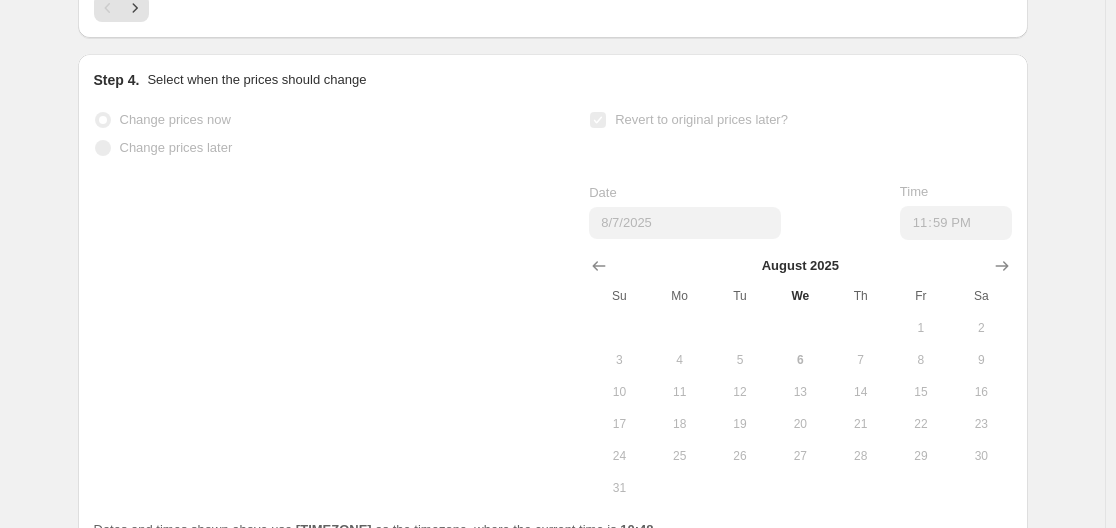 scroll, scrollTop: 2097, scrollLeft: 0, axis: vertical 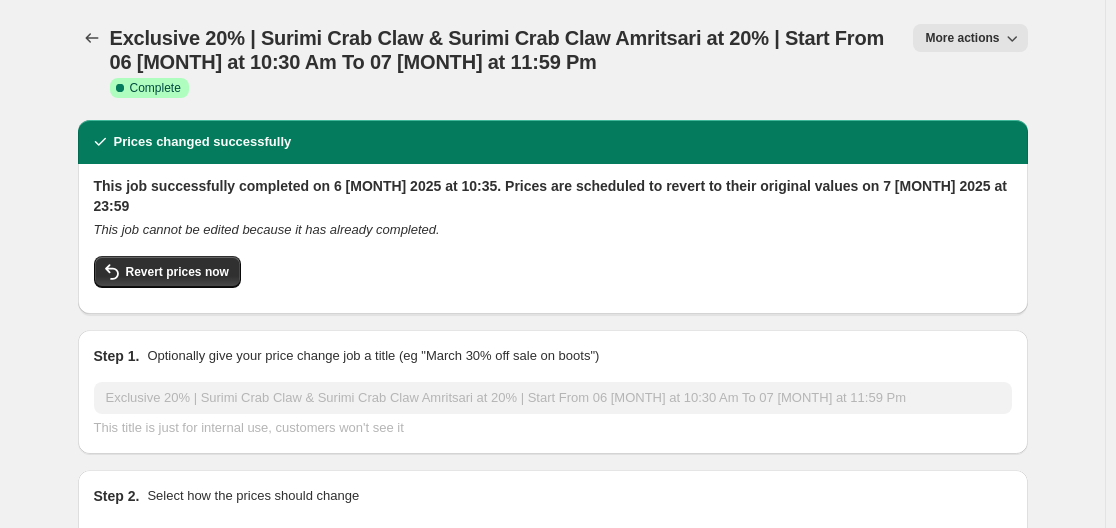 click on "Exclusive 20% | Surimi Crab Claw & Surimi Crab Claw Amritsari at 20% | Start From 06 [MONTH] at 10:30 Am To 07 [MONTH] at 11:59 Pm. This page is ready Exclusive 20% | Surimi Crab Claw & Surimi Crab Claw Amritsari at 20% | Start From 06 [MONTH] at 10:30 Am To 07 [MONTH] at 11:59 Pm Success Complete Complete Price revert scheduling Copy to new job Export Recap CSV Delete job More actions More actions Prices changed successfully This job successfully completed on 6 [MONTH] 2025 at 10:35. Prices are scheduled to revert to their original values on 7 [MONTH] 2025 at 23:59 This job cannot be edited because it has already completed. Revert prices now Step 1. Optionally give your price change job a title (eg "March 30% off sale on boots") Exclusive 20% | Surimi Crab Claw & Surimi Crab Claw Amritsari at 20% | Start From 06 [MONTH] at 10:30 Am To 07 [MONTH] at 11:59 Pm This title is just for internal use, customers won't see it Step 2. Select how the prices should change Use bulk price change rules Set product prices individually Use CSV upload" at bounding box center [553, 1322] 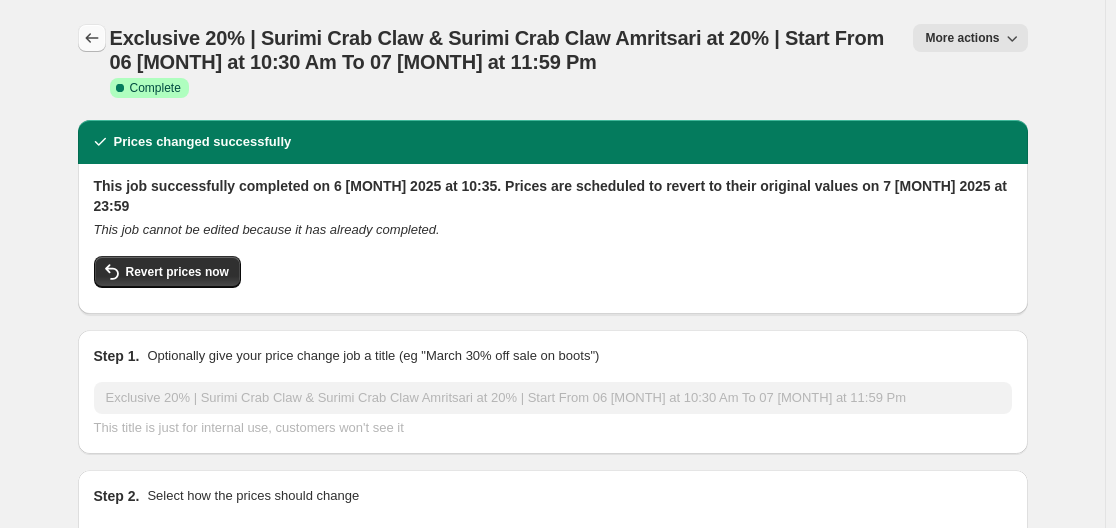 click 